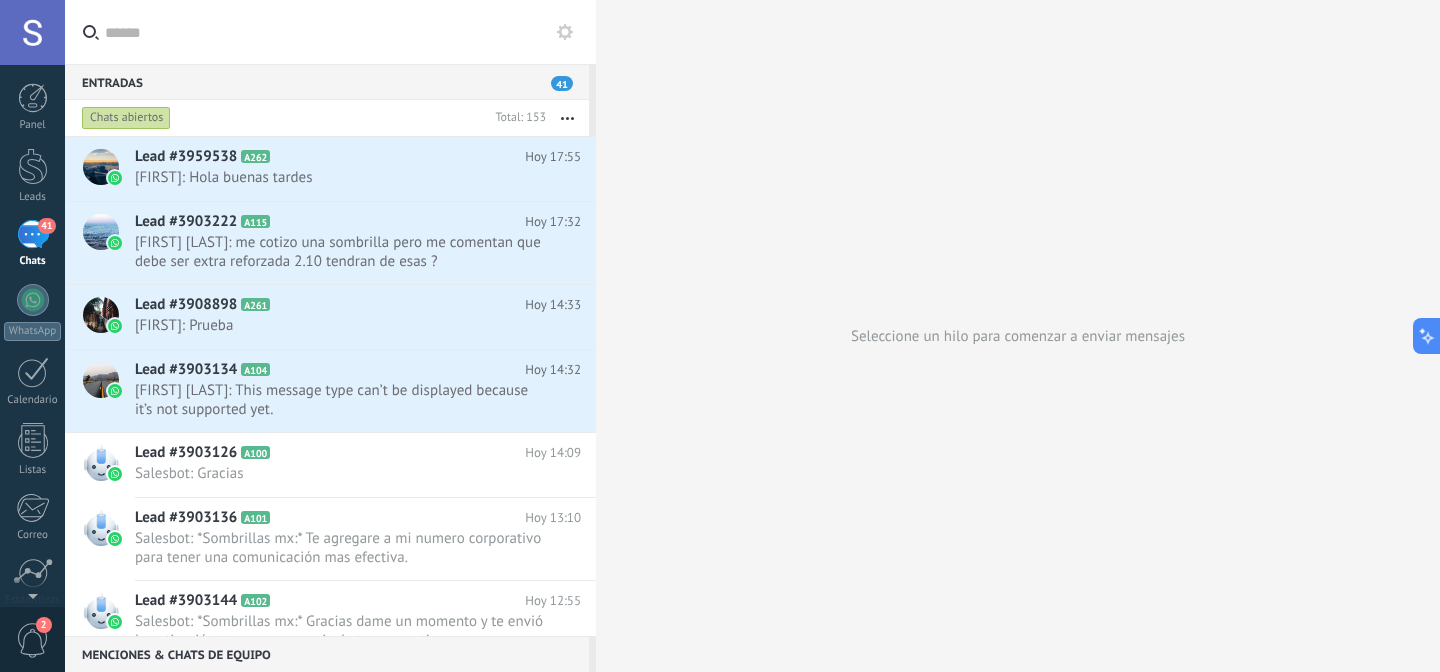 scroll, scrollTop: 0, scrollLeft: 0, axis: both 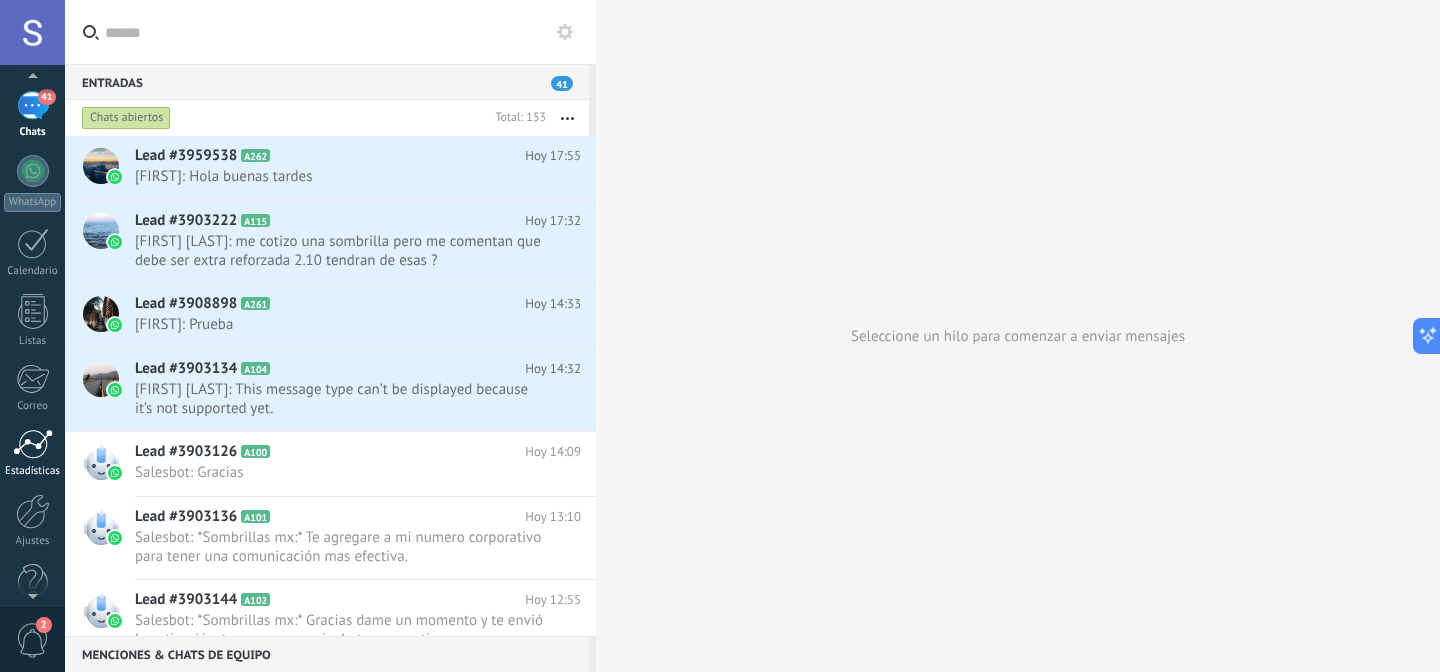 click at bounding box center (33, 444) 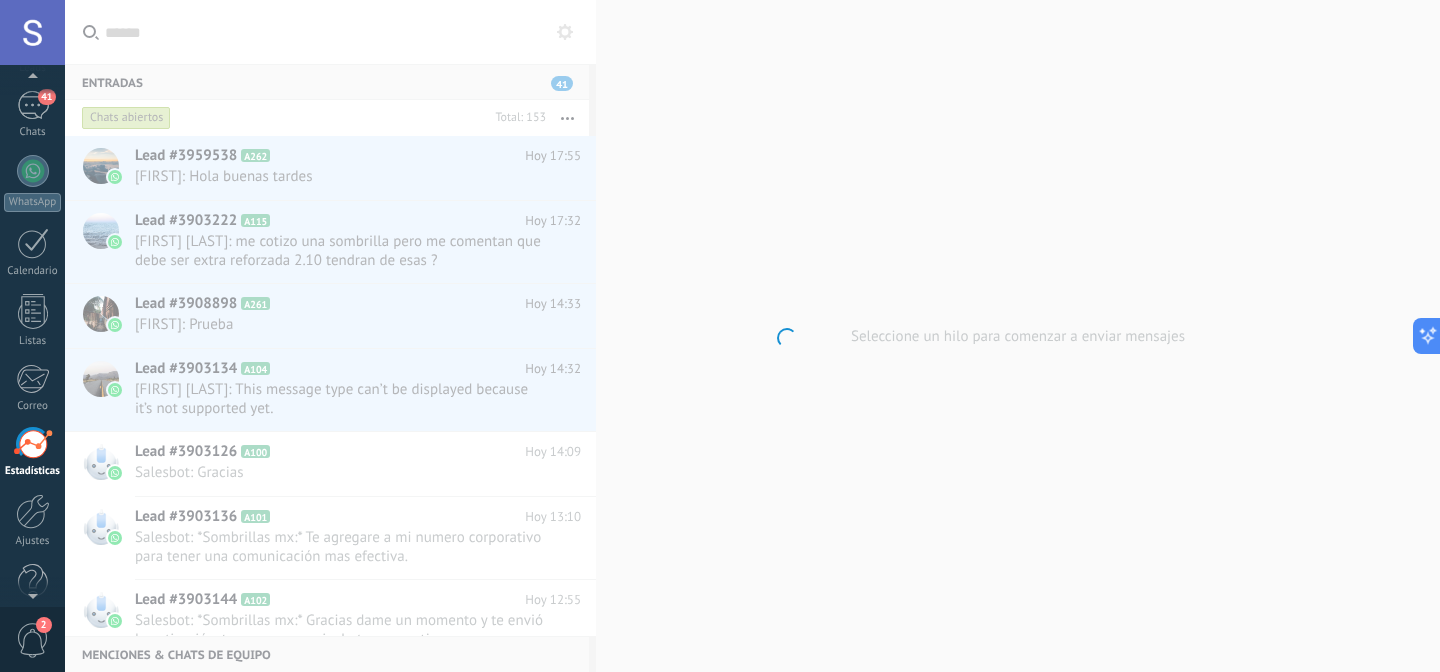 scroll, scrollTop: 160, scrollLeft: 0, axis: vertical 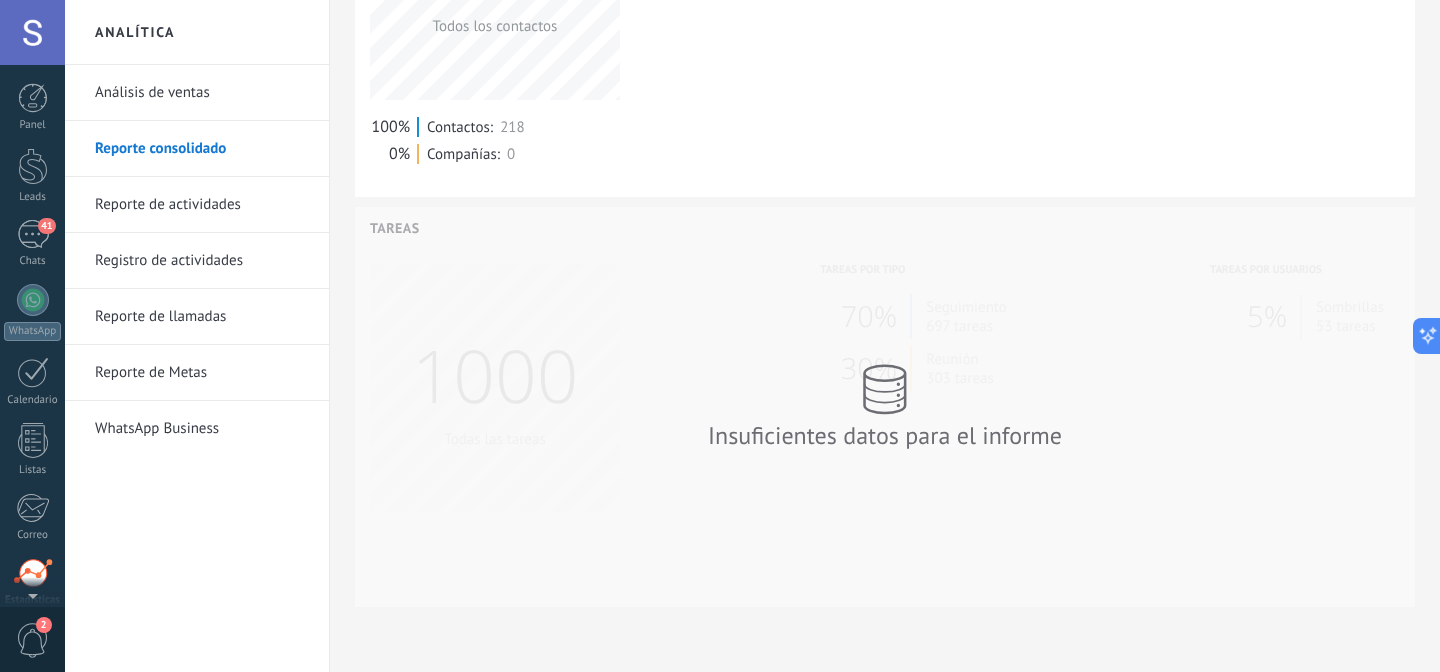 click at bounding box center (32, 32) 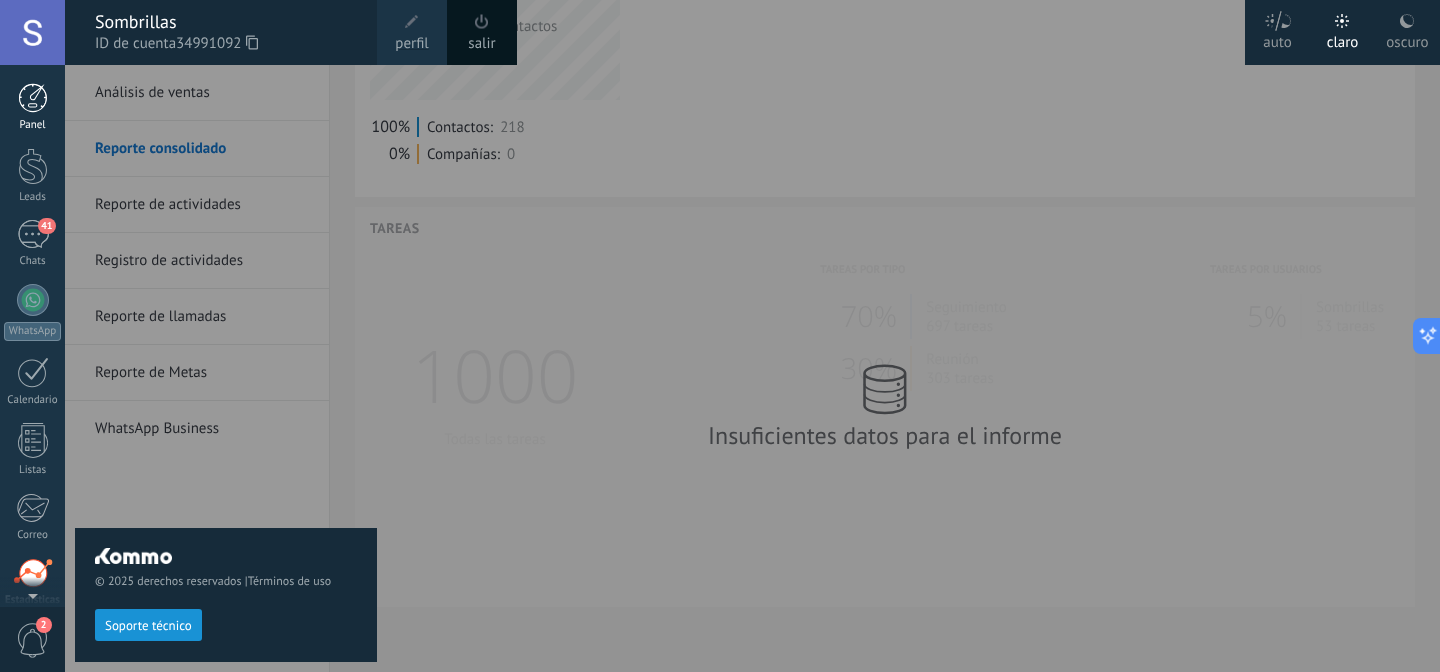 click at bounding box center [33, 98] 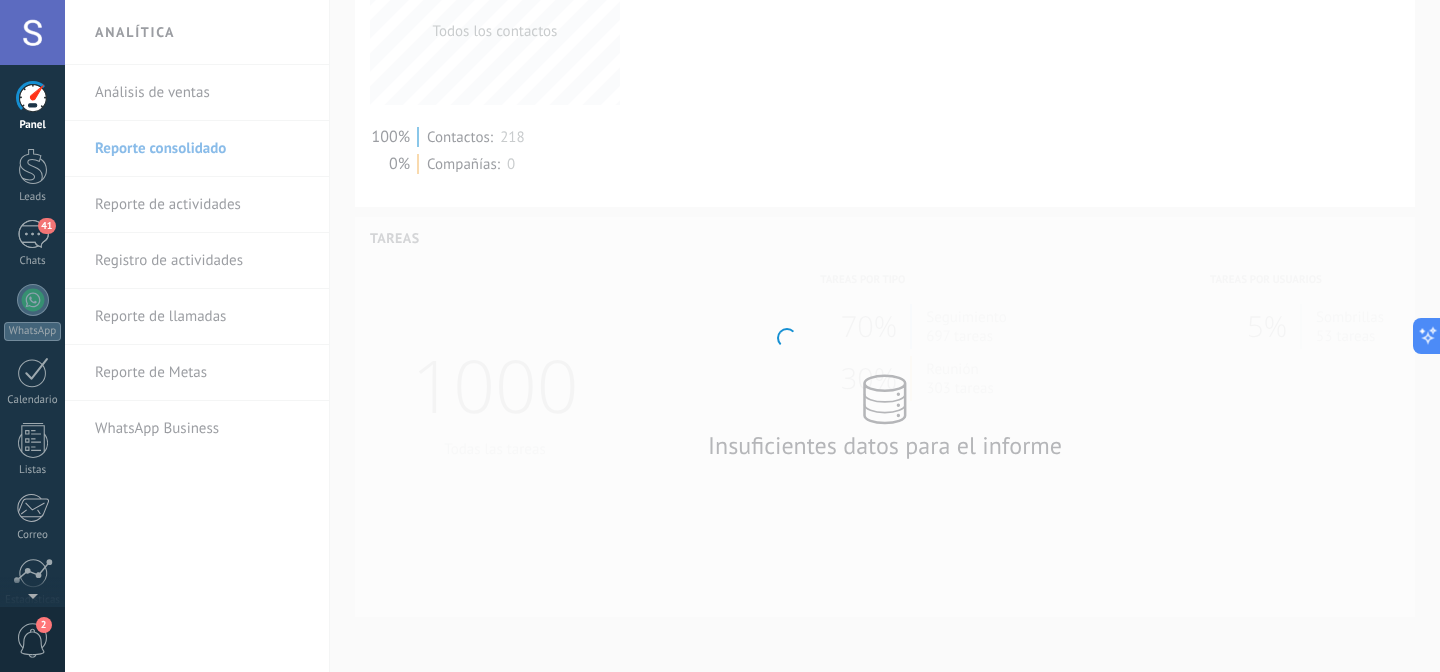 scroll, scrollTop: 1118, scrollLeft: 0, axis: vertical 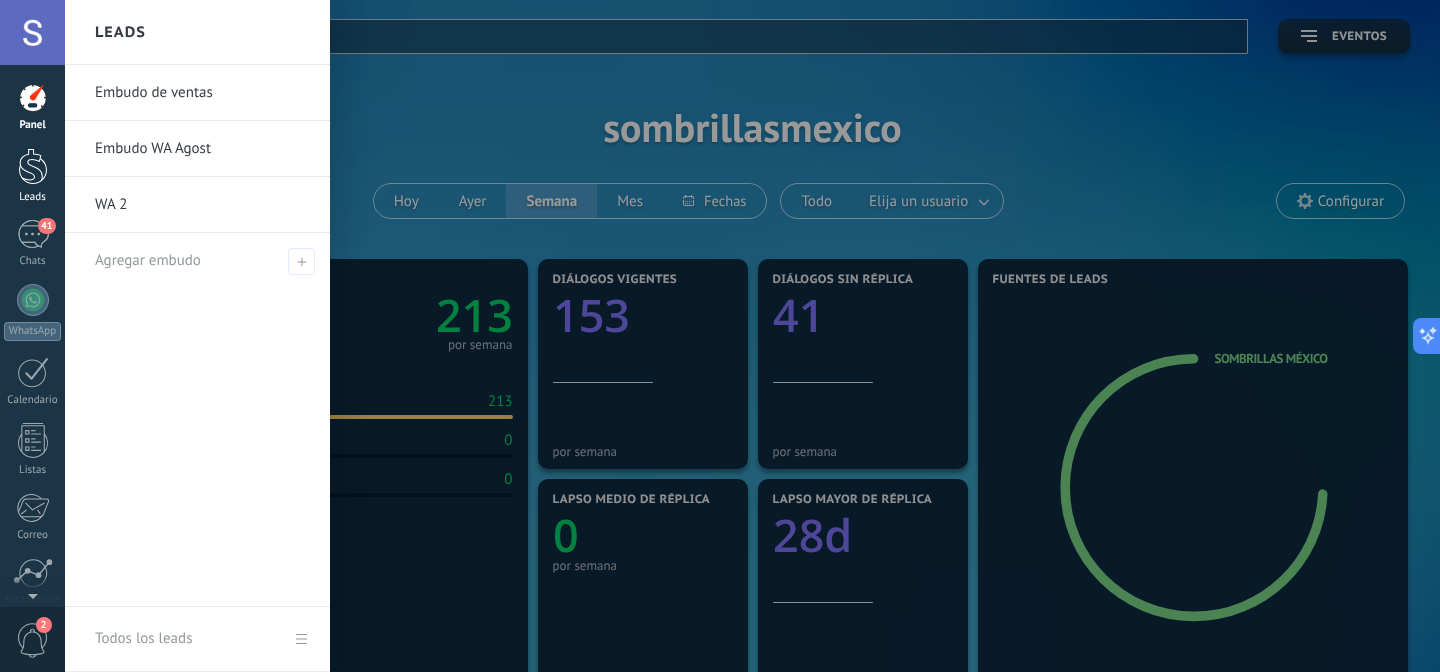 click on "Leads" at bounding box center (33, 197) 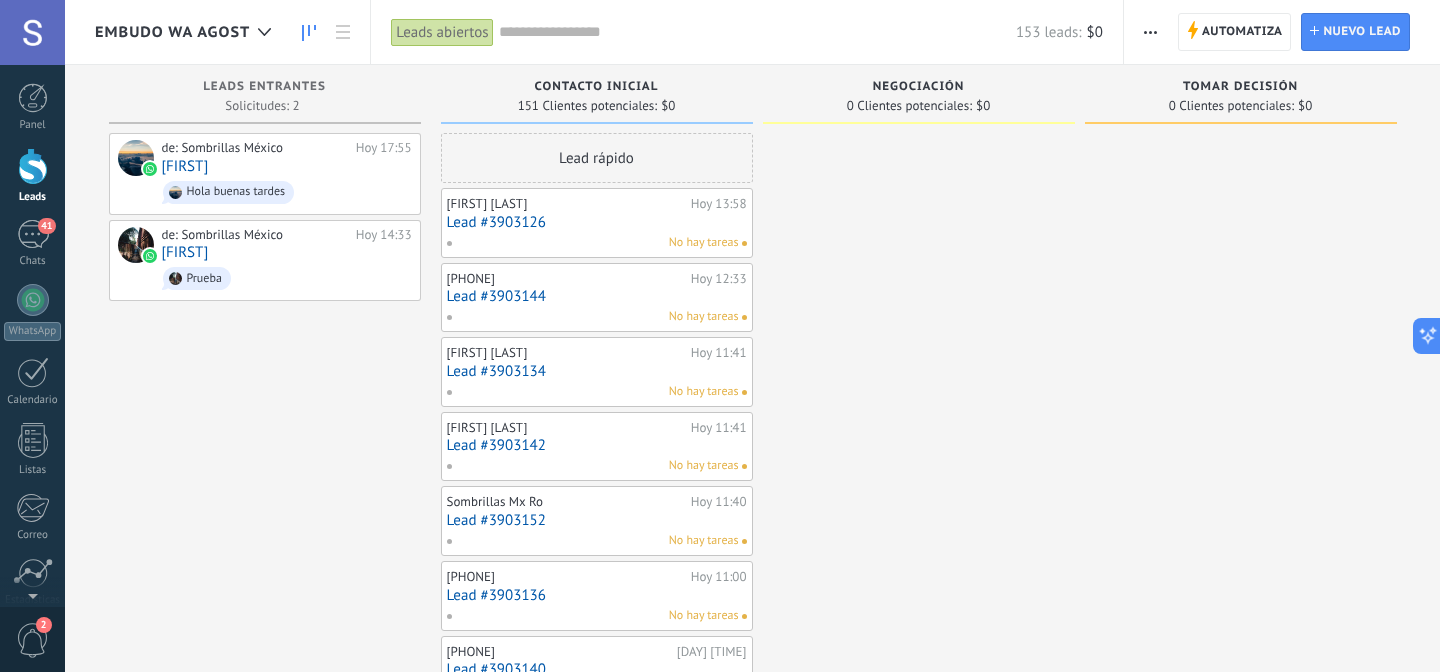 click on "Embudo WA Agost" at bounding box center (172, 32) 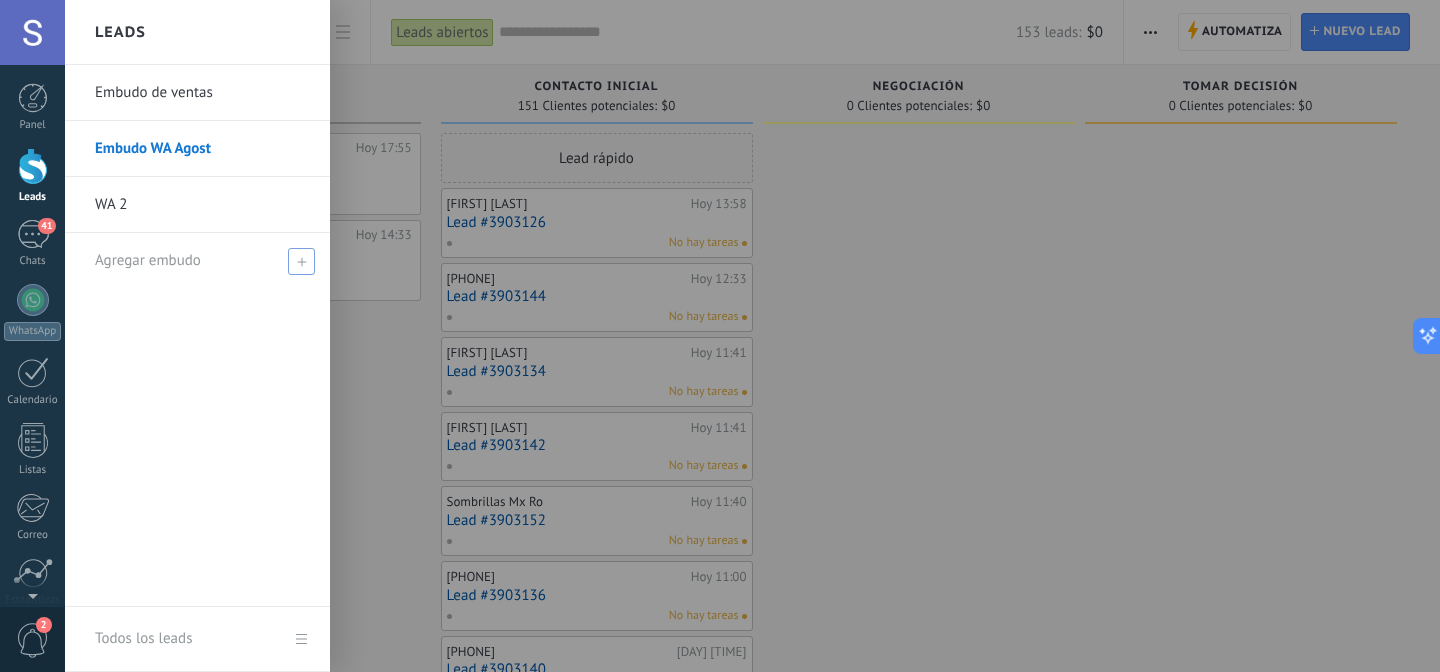 click on "Agregar embudo" at bounding box center [202, 260] 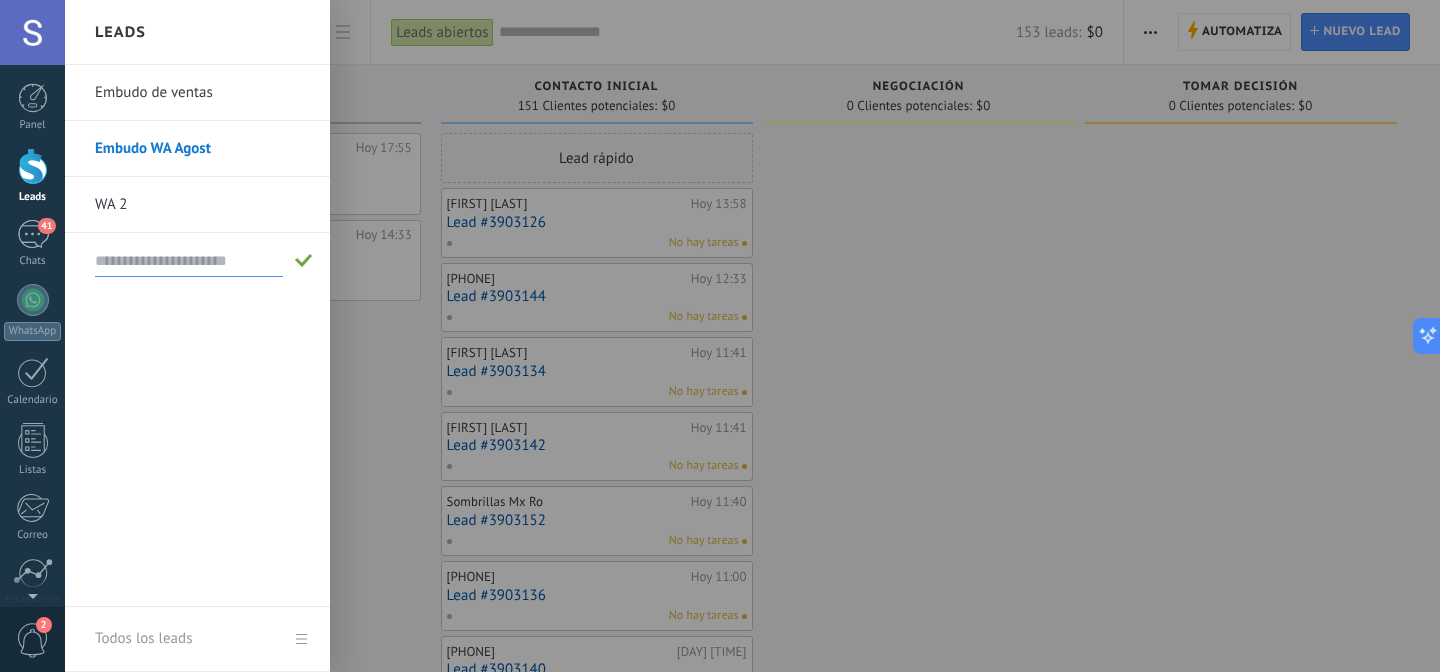 click at bounding box center [785, 336] 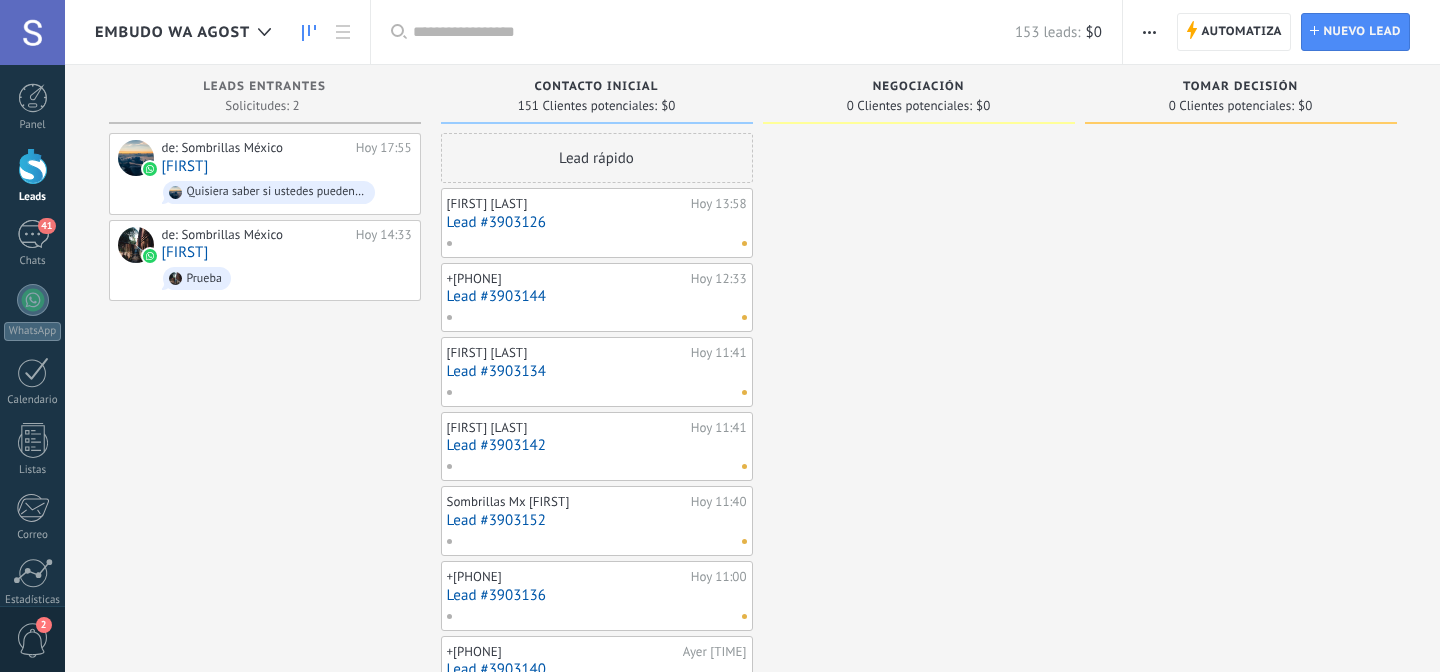 scroll, scrollTop: 0, scrollLeft: 0, axis: both 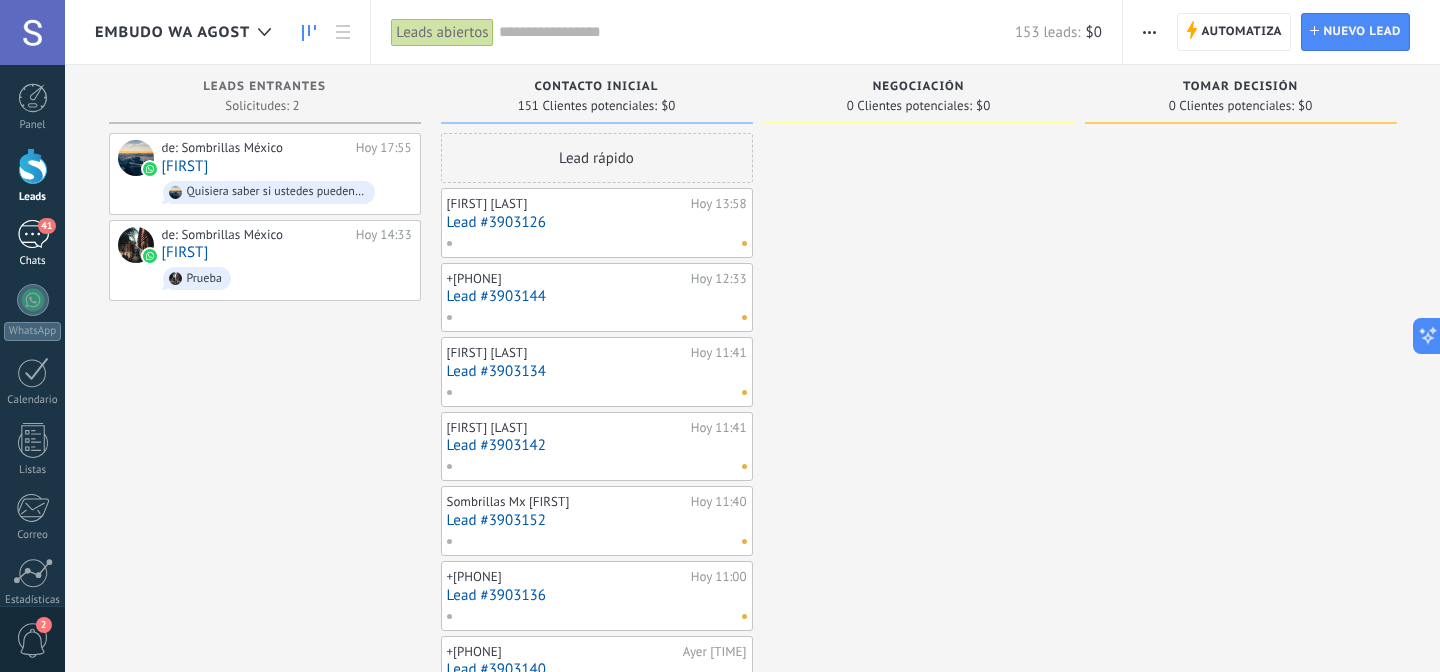 click on "41" at bounding box center [33, 234] 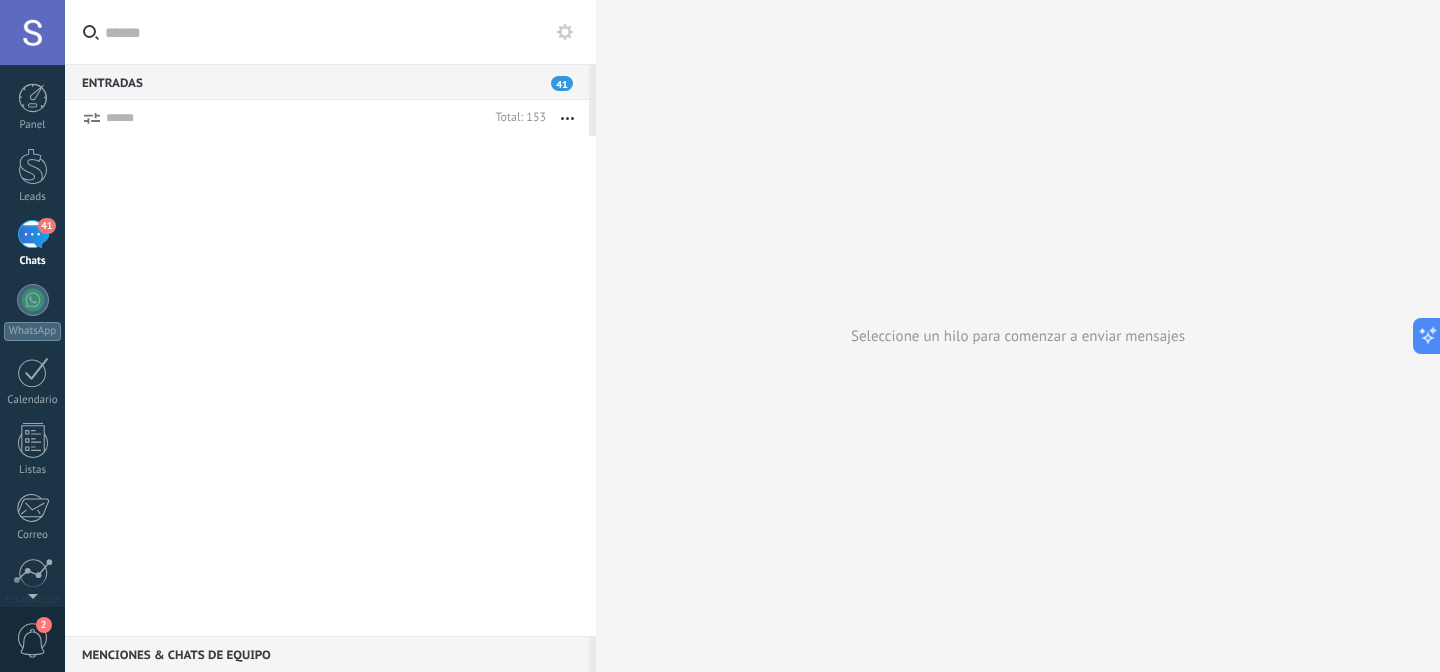 scroll, scrollTop: 0, scrollLeft: 0, axis: both 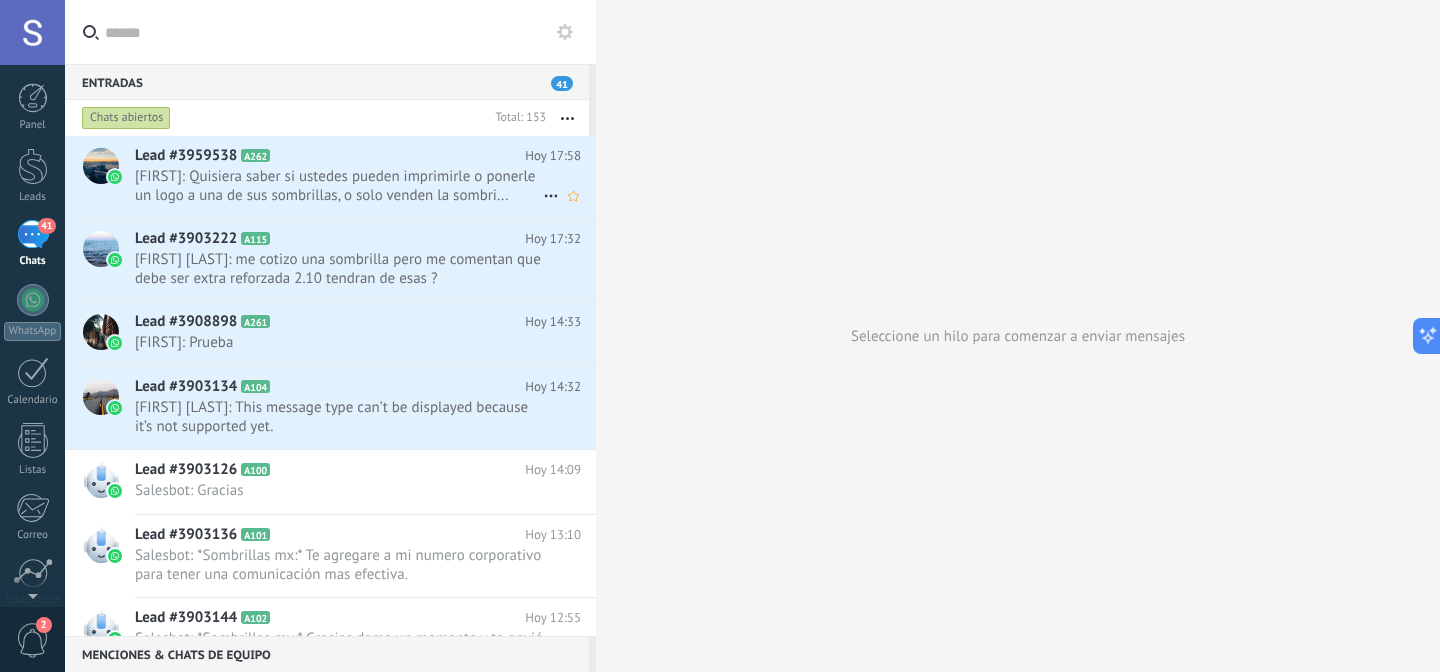 click on "Roberto: Quisiera saber si ustedes pueden imprimirle o ponerle un logo a una de sus sombrillas, o solo venden la sombri..." at bounding box center [339, 186] 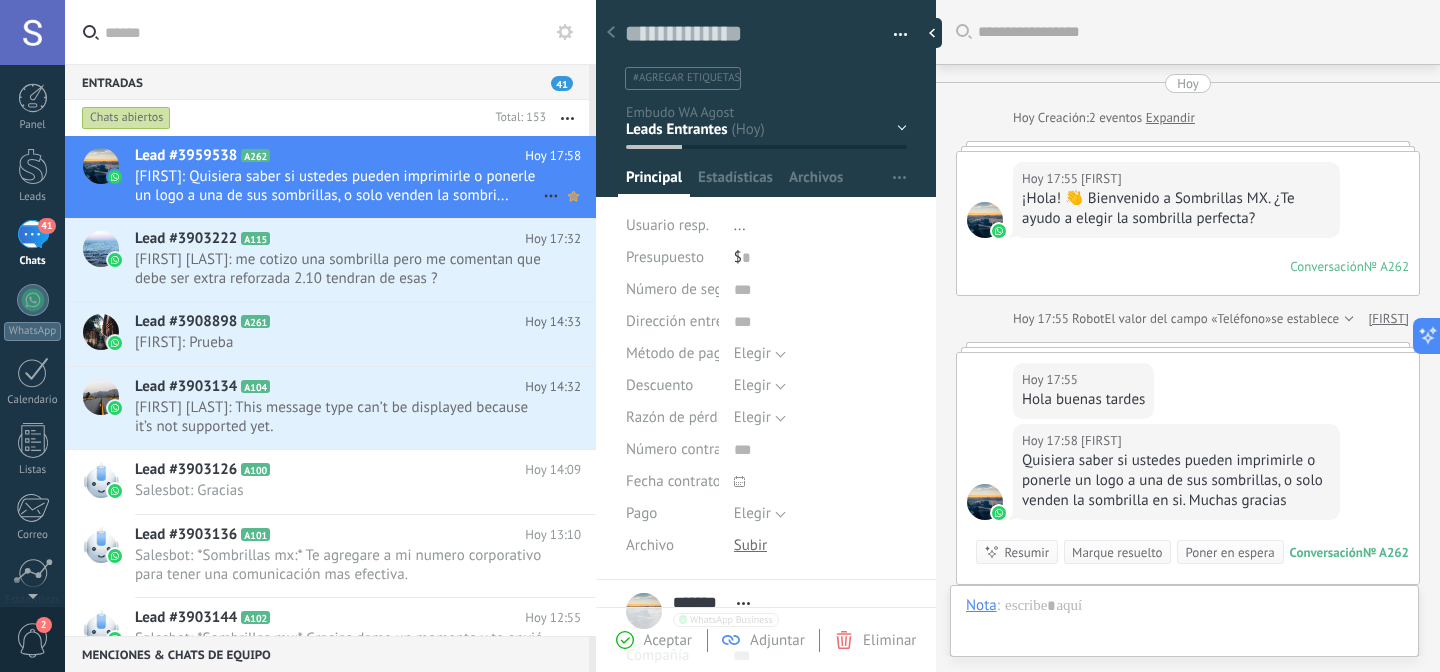scroll, scrollTop: 30, scrollLeft: 0, axis: vertical 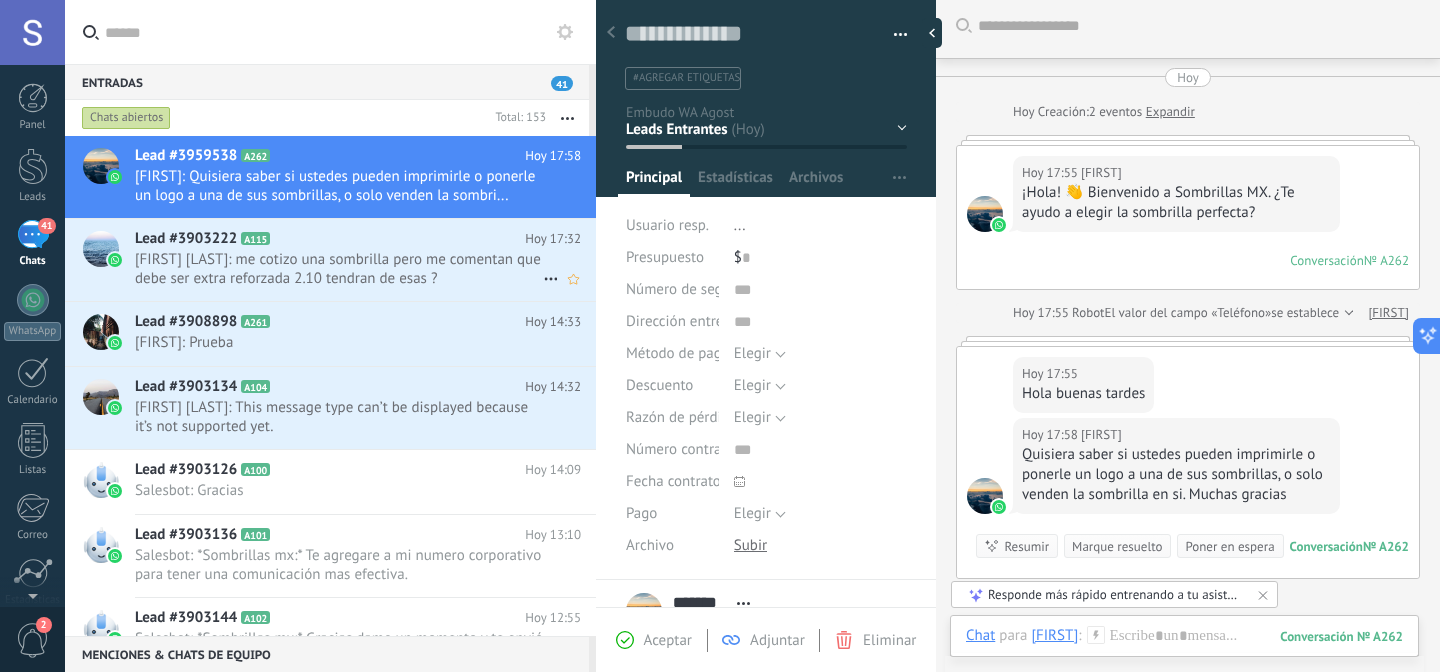 click on "[FIRST] [LAST]: me cotizo una sombrilla pero me comentan que debe ser extra reforzada 2.10 tendran de esas ?" at bounding box center [339, 269] 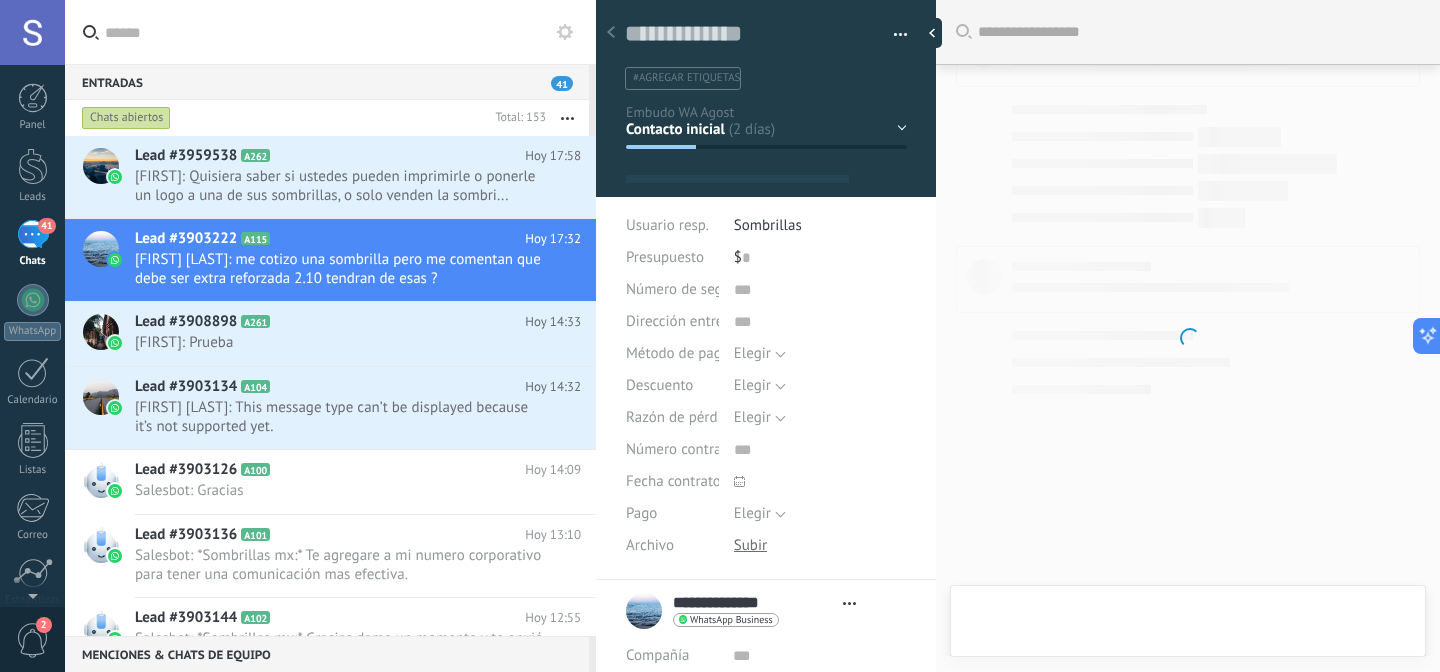 scroll, scrollTop: 1206, scrollLeft: 0, axis: vertical 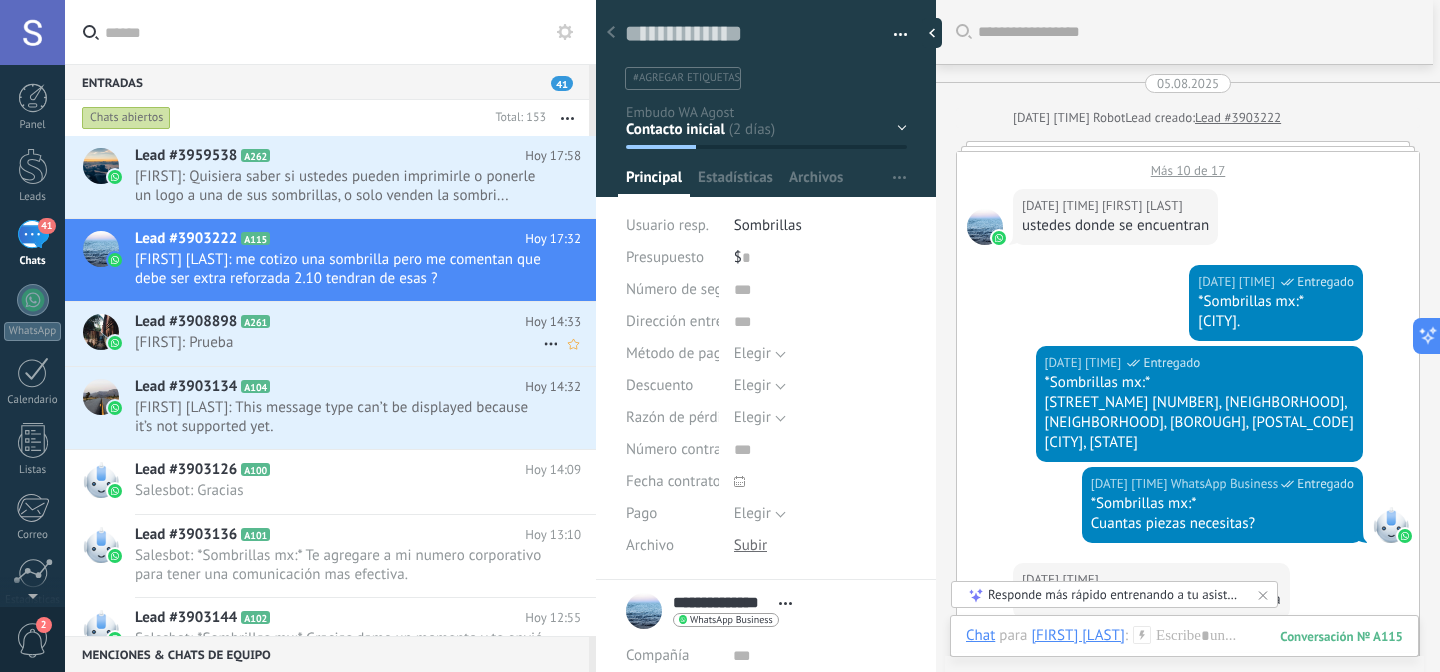 click on "Lead #3908898
A261
Hoy 14:33
Jaqui: Prueba" at bounding box center [365, 333] 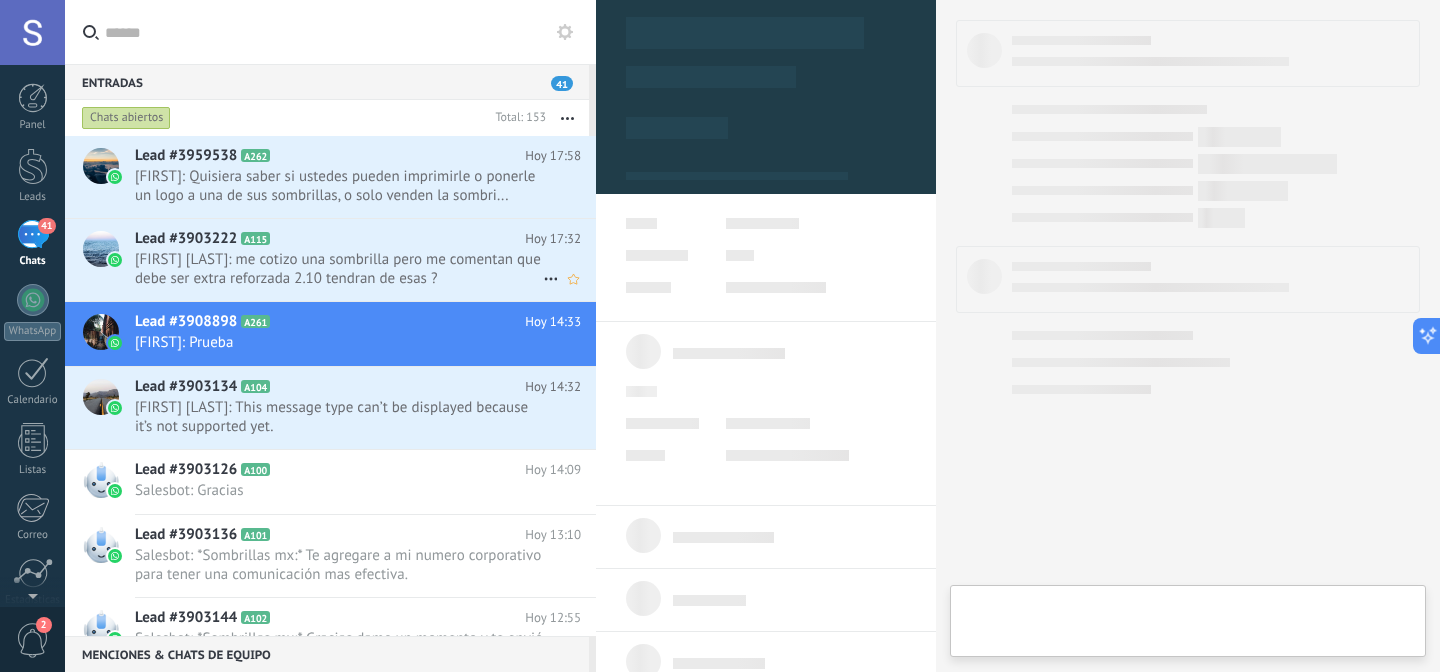click on "Lead #3903222
A115" at bounding box center [330, 239] 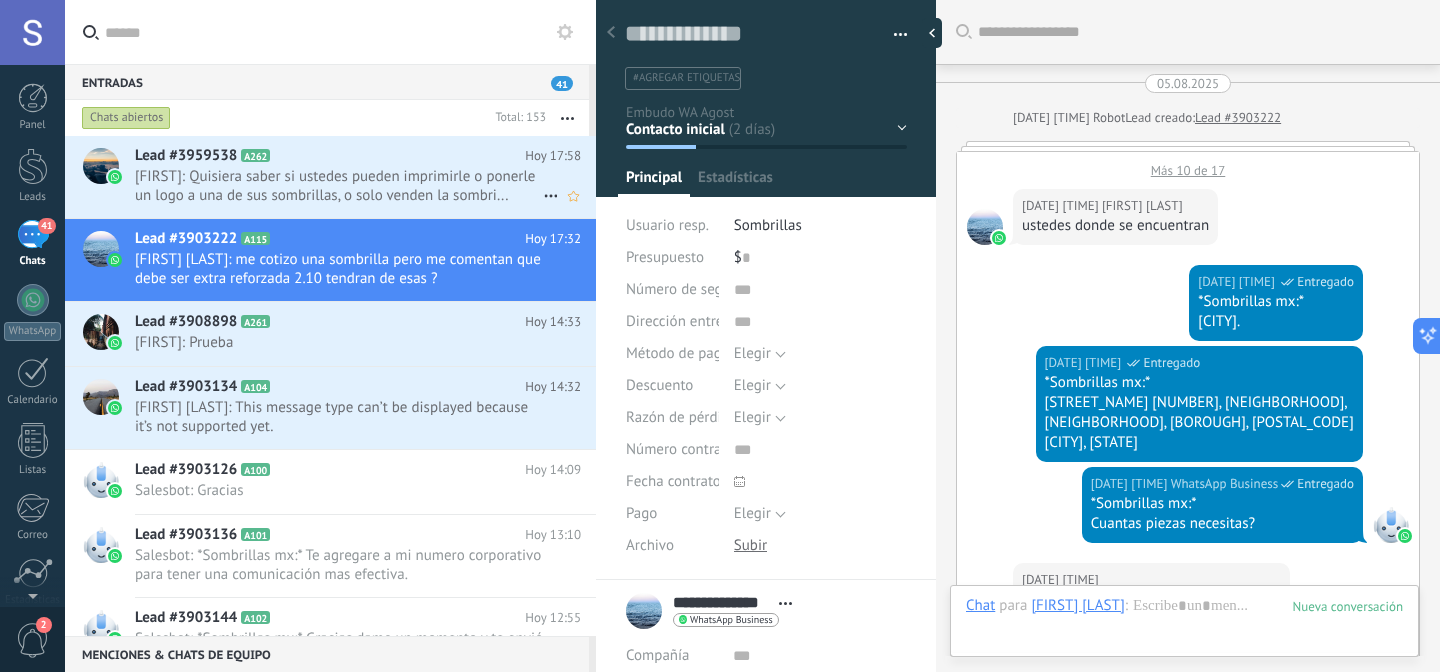 scroll, scrollTop: 30, scrollLeft: 0, axis: vertical 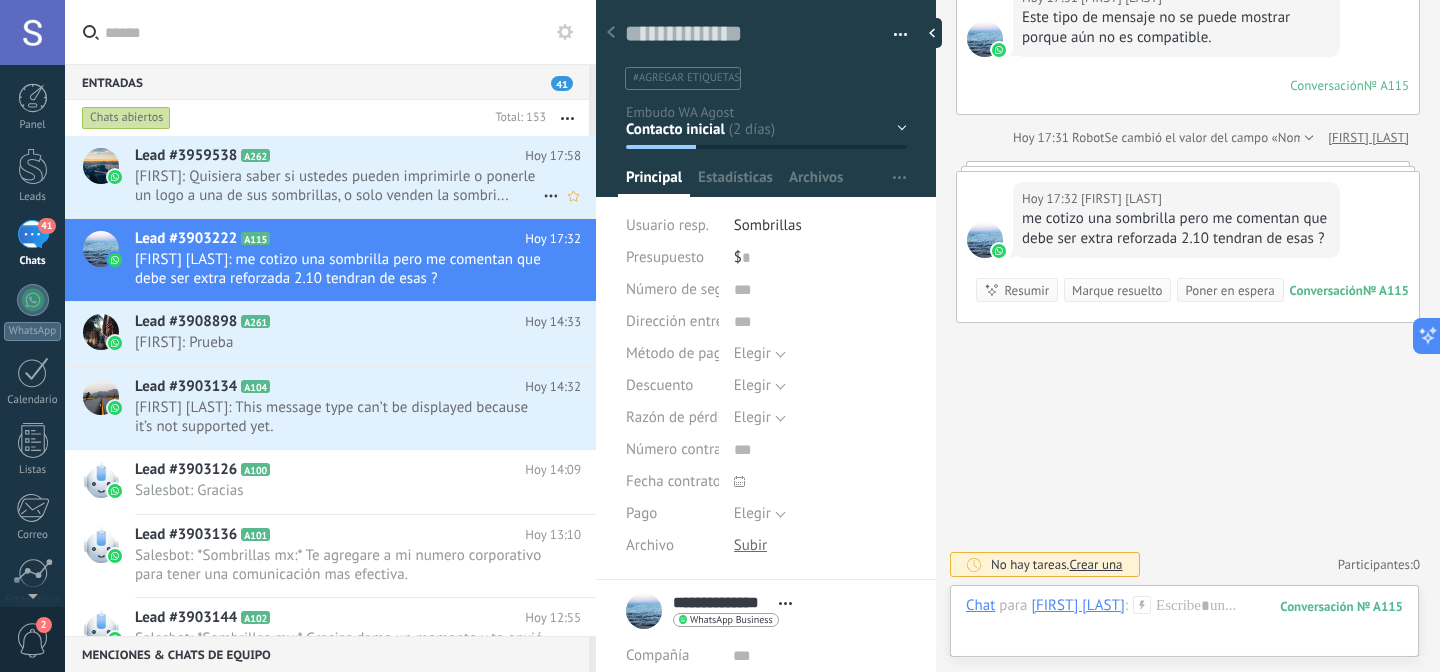click on "Roberto: Quisiera saber si ustedes pueden imprimirle o ponerle un logo a una de sus sombrillas, o solo venden la sombri..." at bounding box center [339, 186] 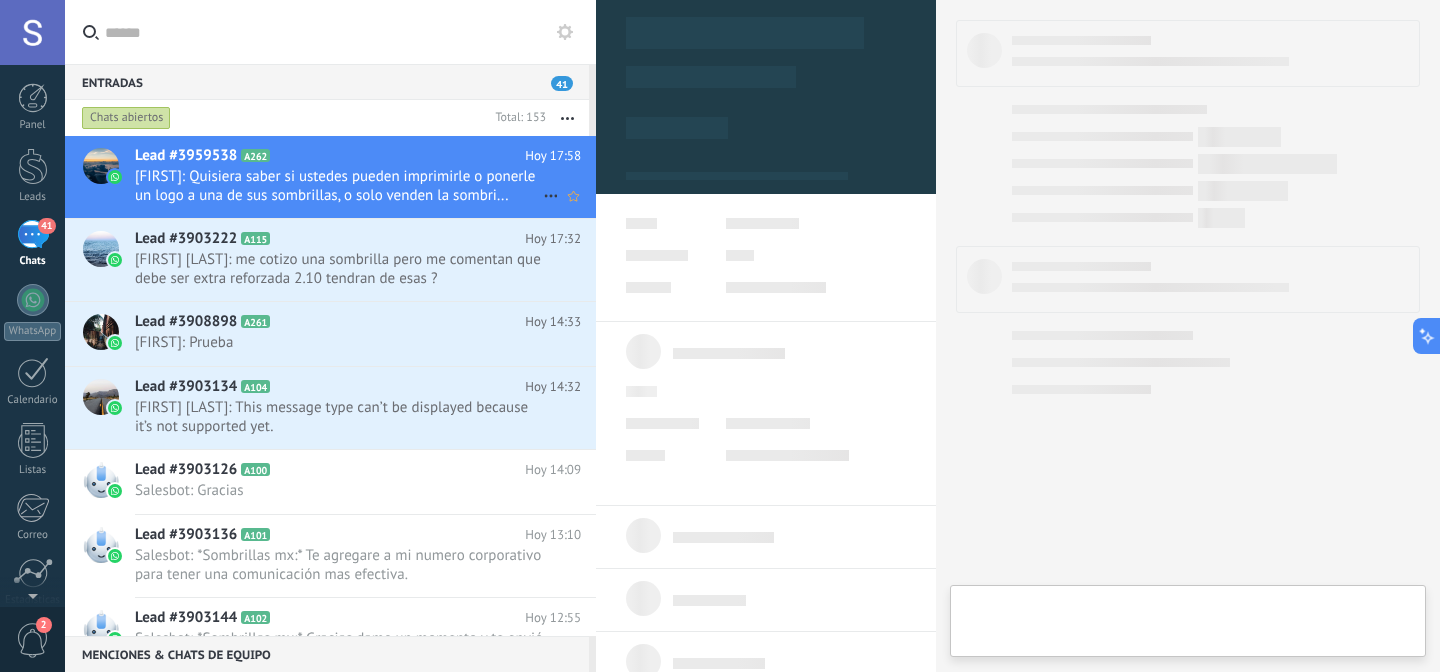 type on "**********" 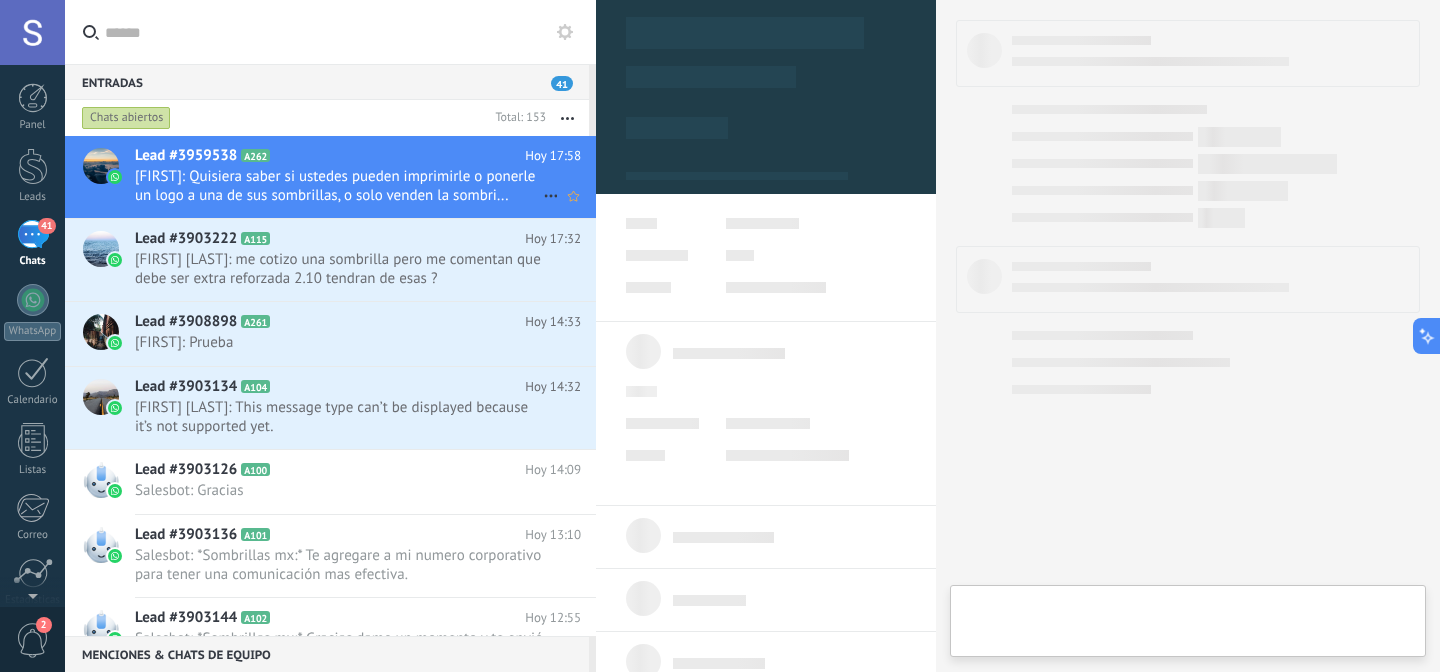 scroll, scrollTop: 30, scrollLeft: 0, axis: vertical 